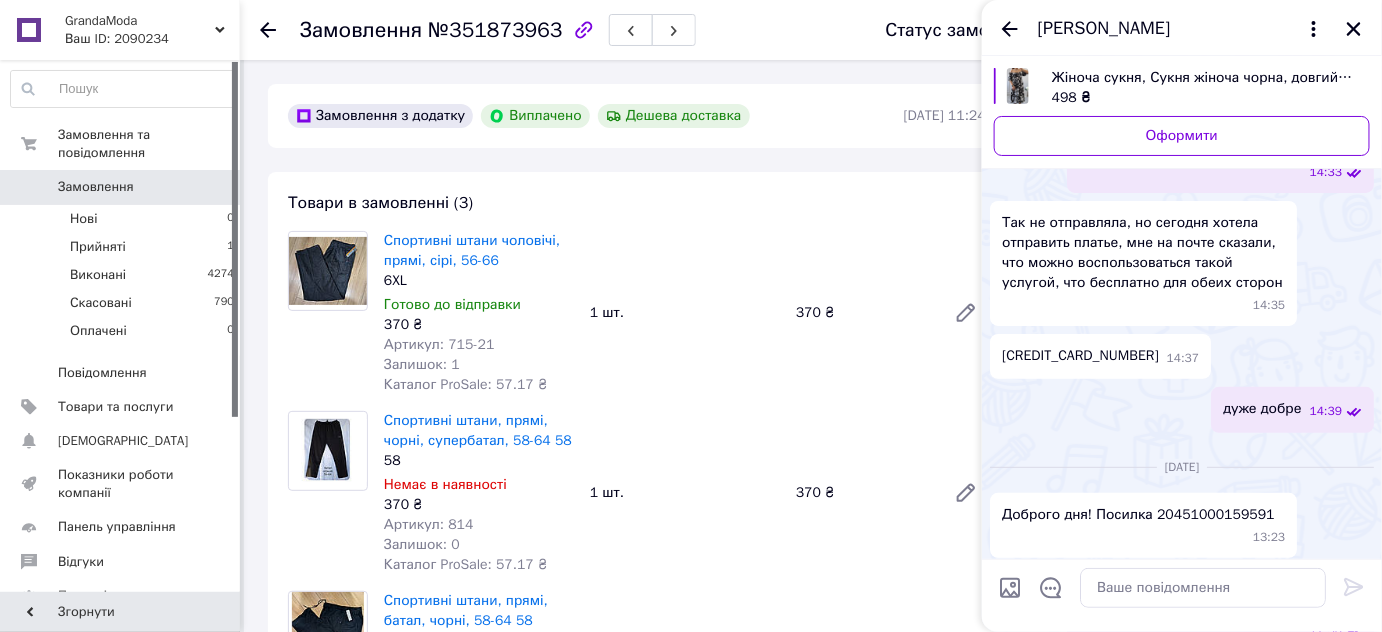scroll, scrollTop: 0, scrollLeft: 0, axis: both 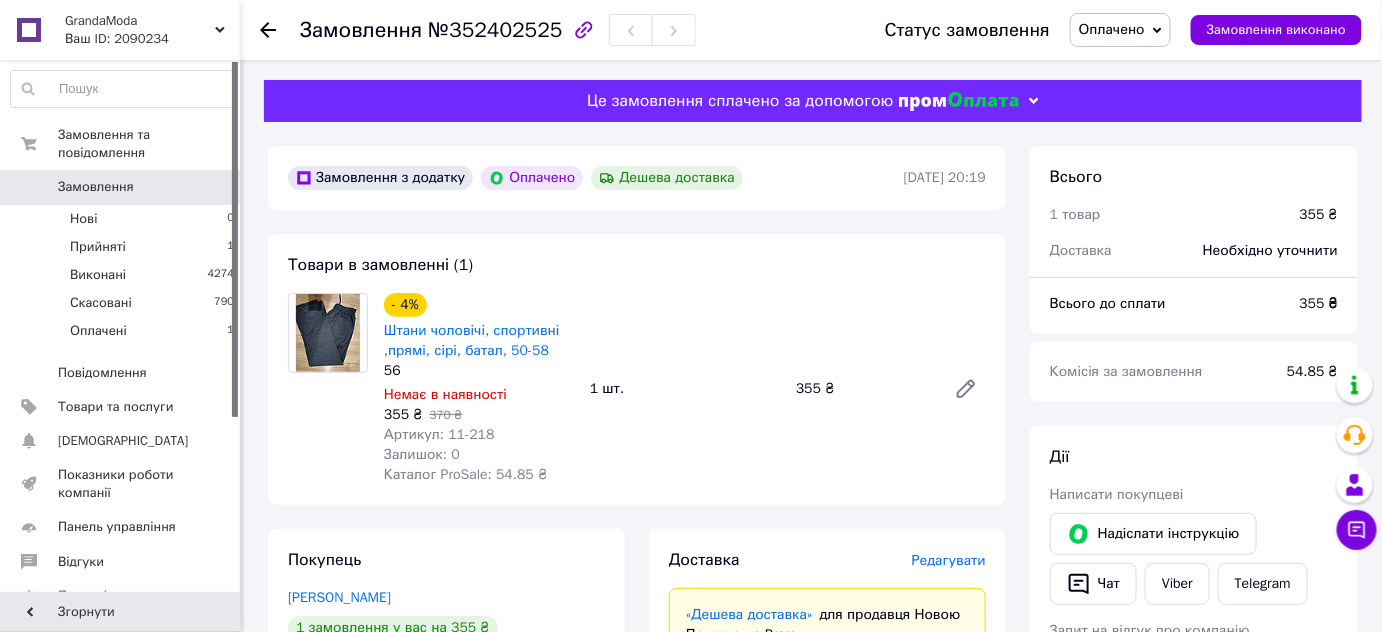 click on "Оплачено" at bounding box center (1112, 29) 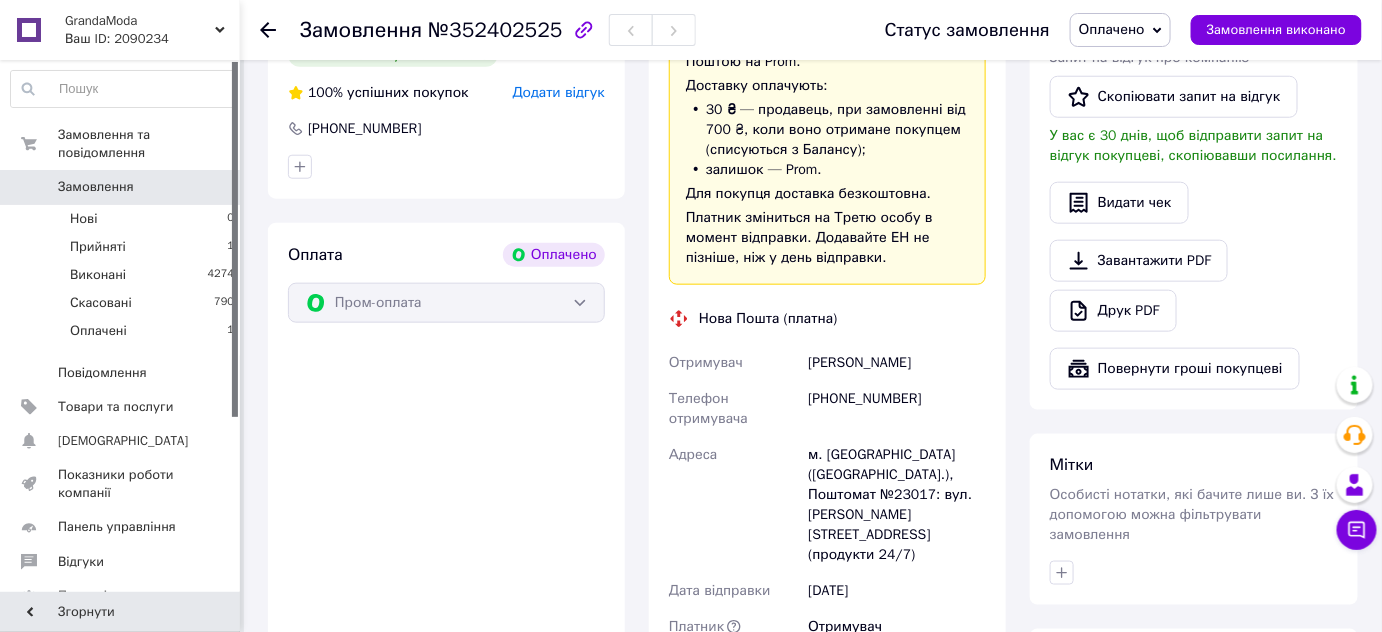 scroll, scrollTop: 603, scrollLeft: 0, axis: vertical 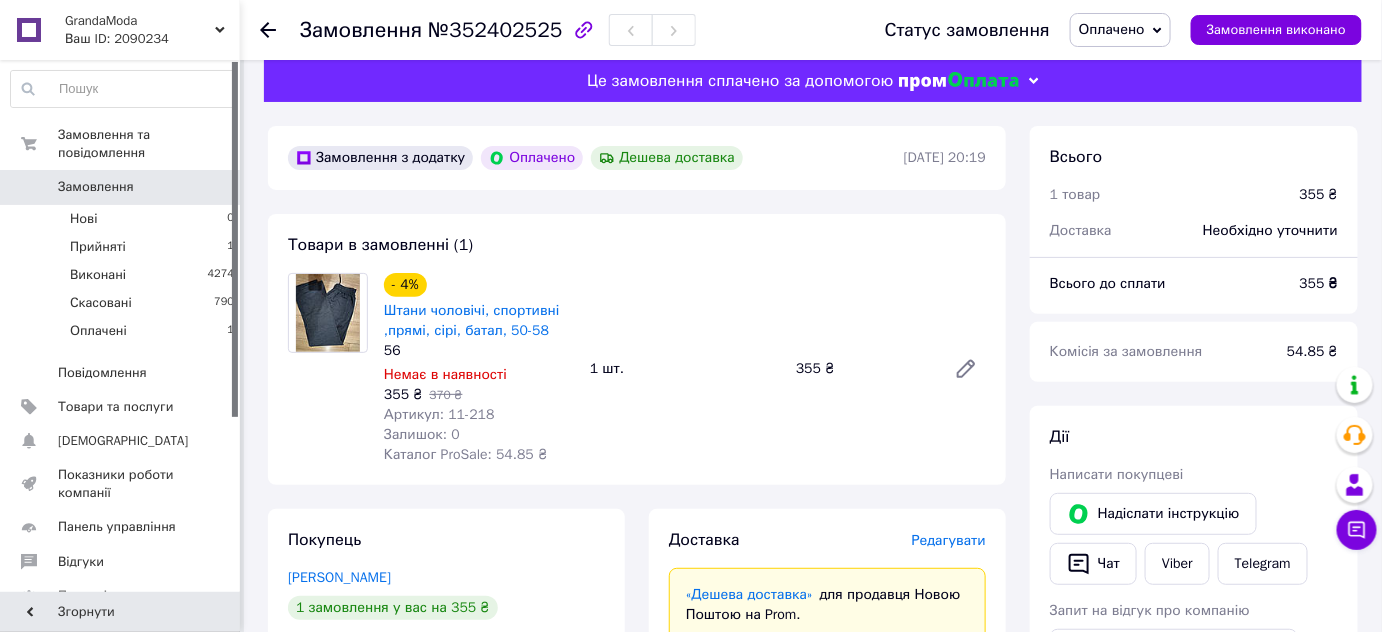 click on "Оплачено" at bounding box center [1120, 30] 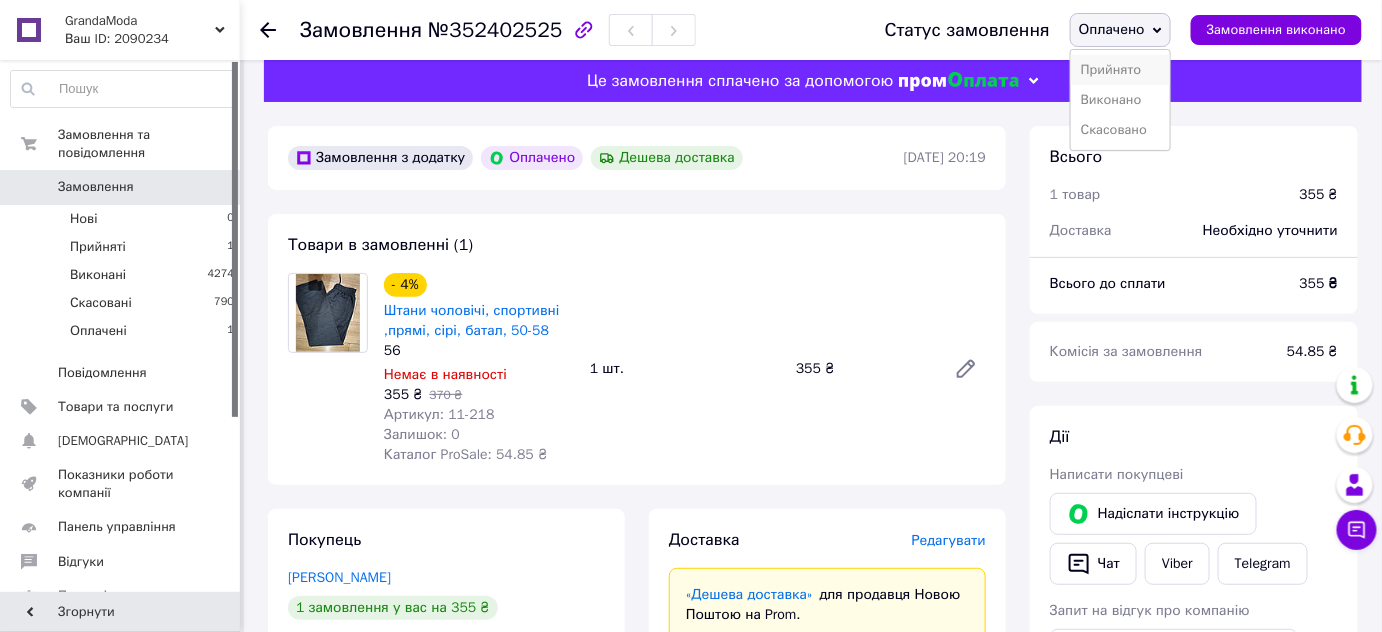 click on "Прийнято" at bounding box center [1120, 70] 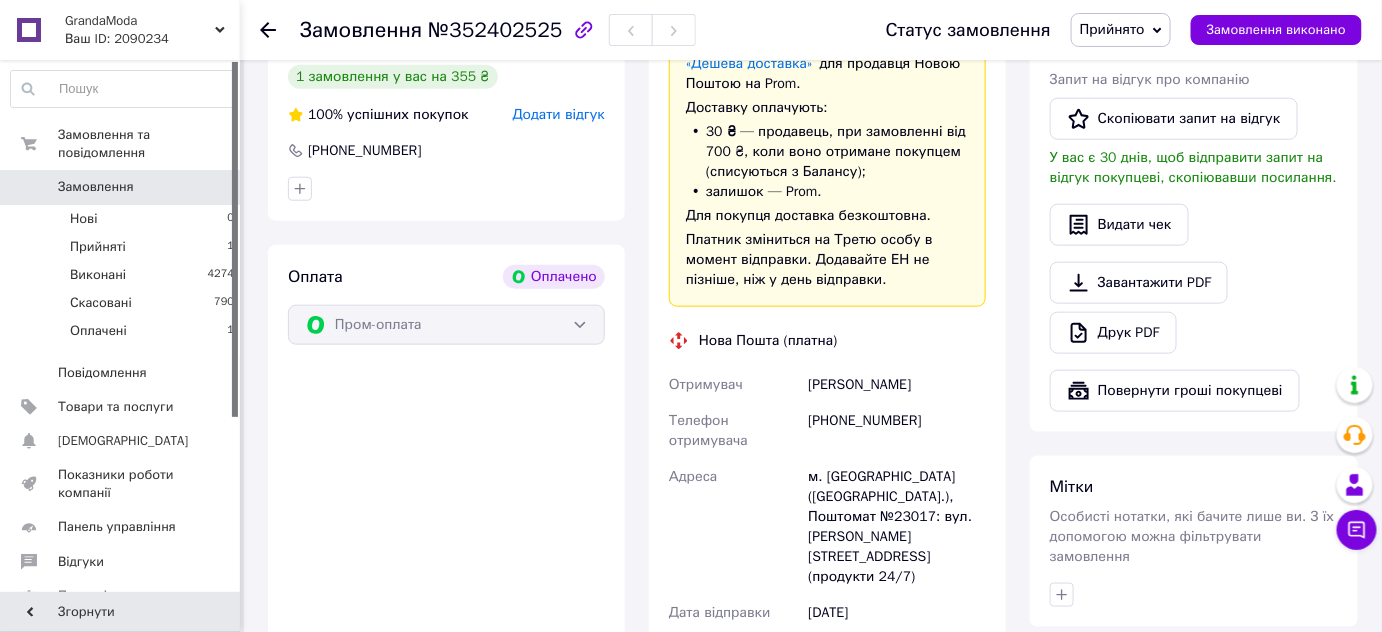 scroll, scrollTop: 555, scrollLeft: 0, axis: vertical 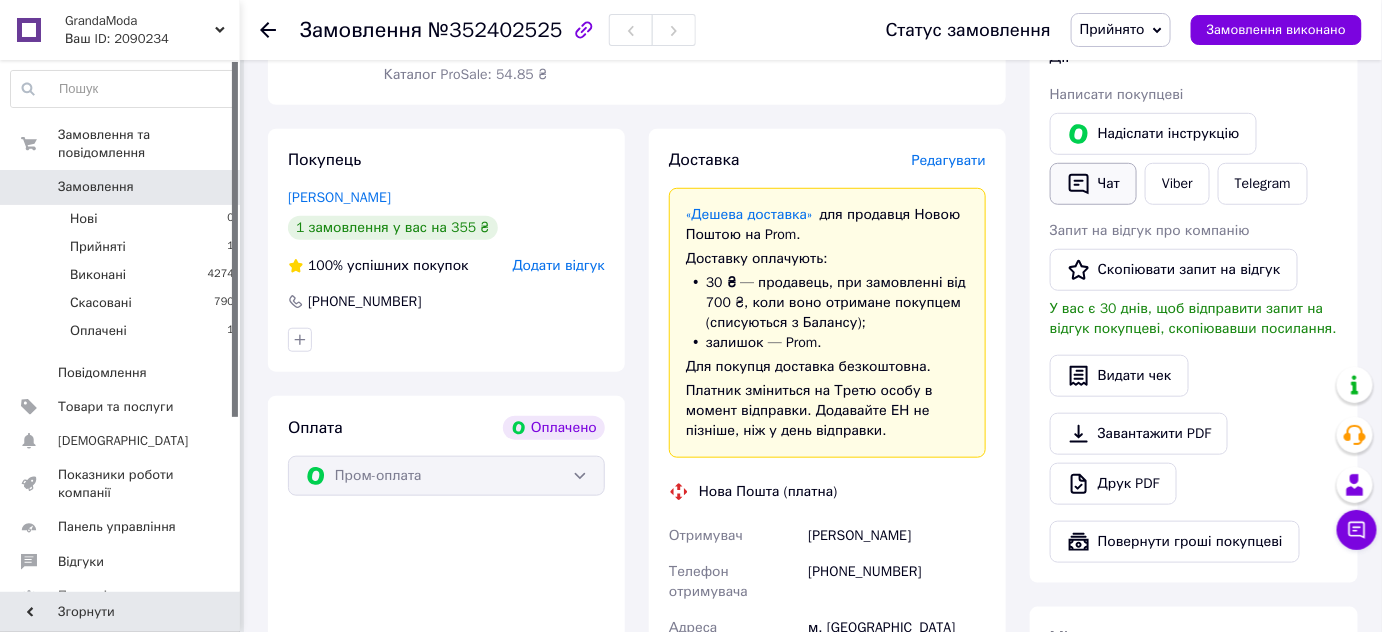click on "Чат" at bounding box center [1093, 184] 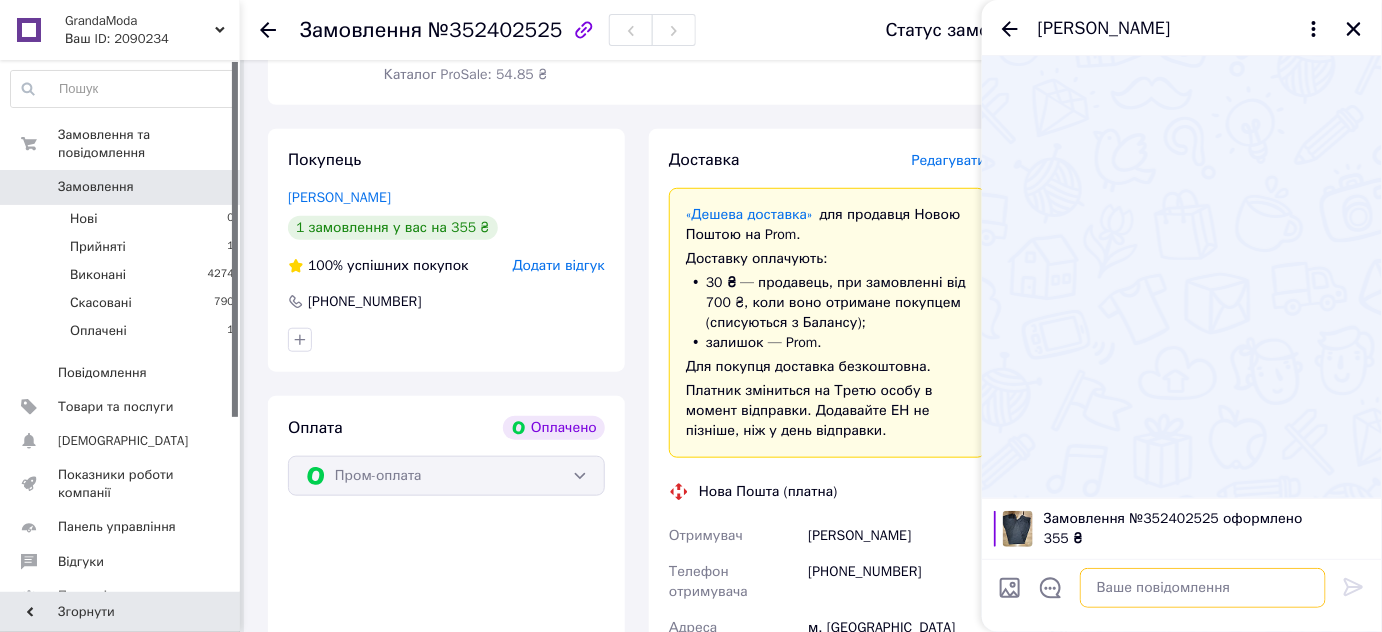 click at bounding box center [1203, 588] 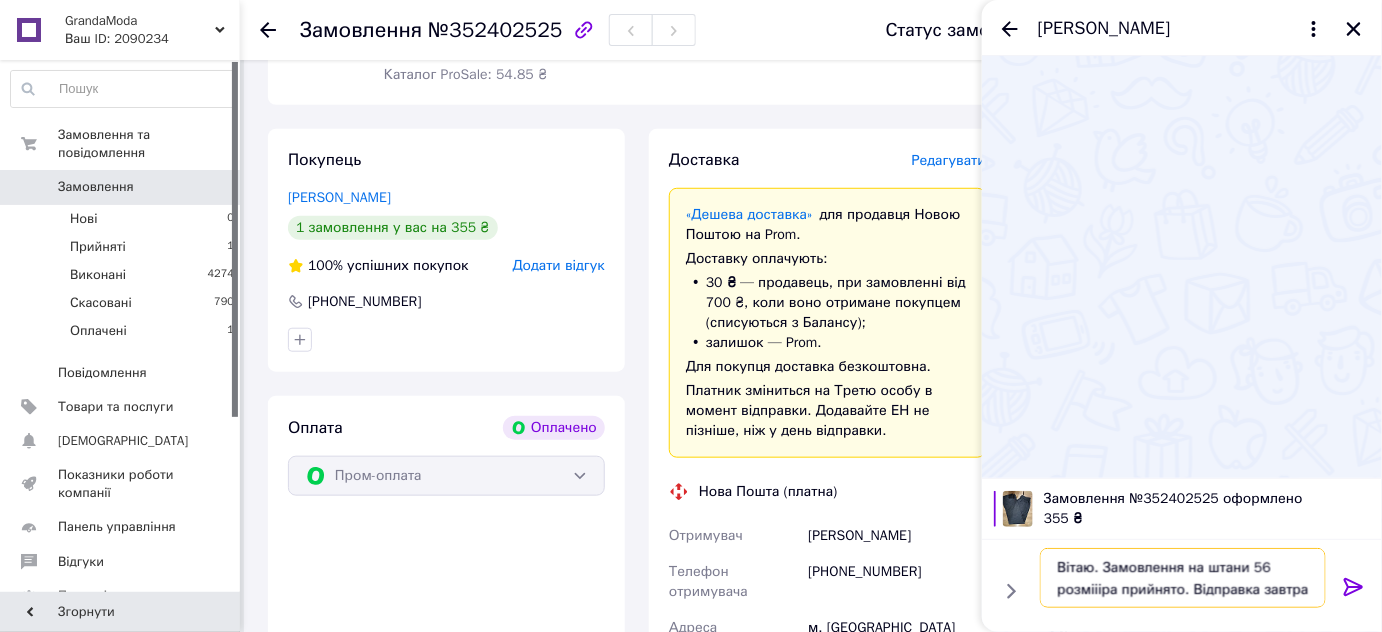 type on "Вітаю. Замовлення на штани 56 розміііра прийнято. Відправка завтра" 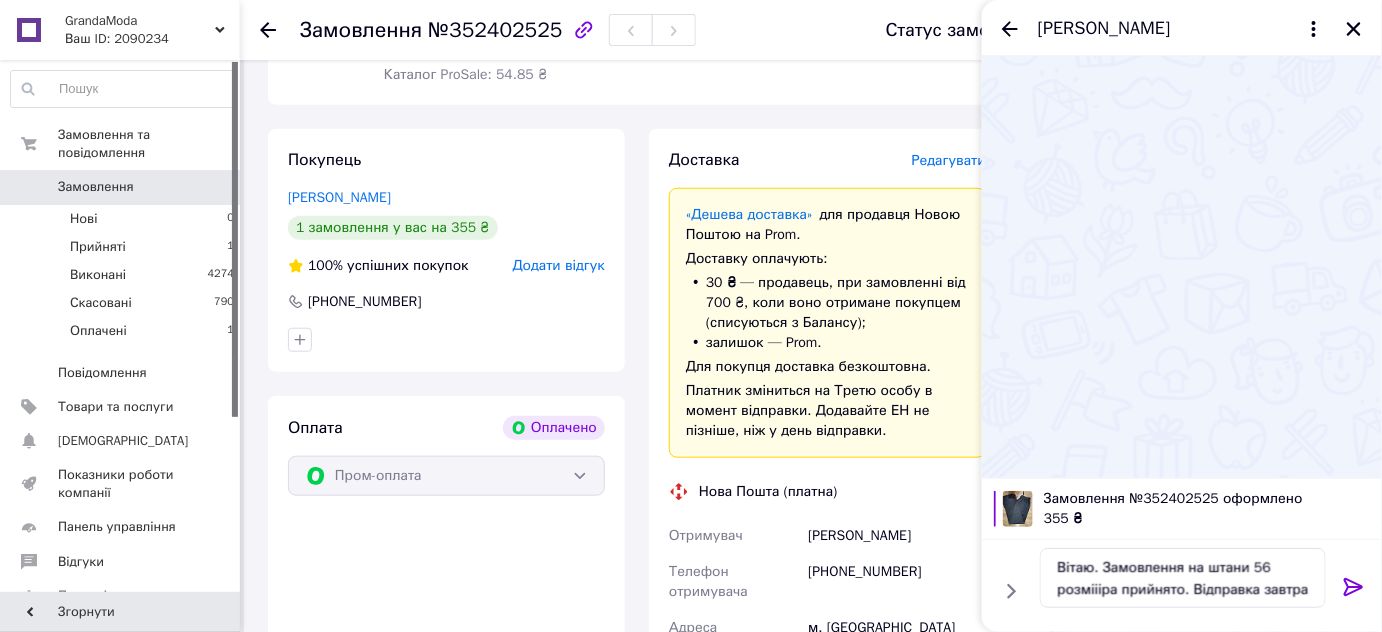 click 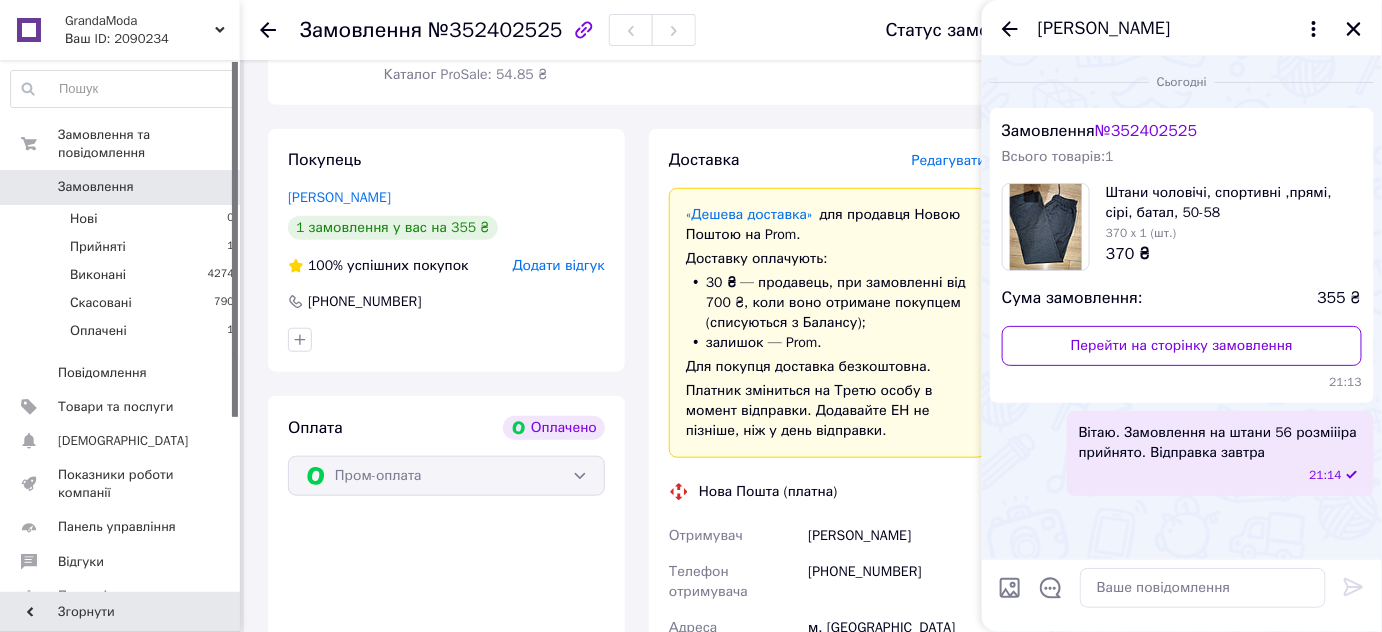 click on "Доставка Редагувати «Дешева доставка»   для продавця Новою Поштою на Prom. Доставку оплачують: 30 ₴   — продавець , при замовленні від 700 ₴, коли воно отримане покупцем (списуються з Балансу); залишок — Prom. Для покупця доставка безкоштовна. Платник зміниться на Третю особу в момент відправки. Додавайте ЕН не пізніше, ніж у день відправки. Нова Пошта (платна) Отримувач Серенко Александр Телефон отримувача +380967053865 Адреса м. Полтава (Полтавська обл.), Поштомат №23017: вул. Петра Юрченка, 11/2 (продукти 24/7) Дата відправки 12.07.2025 Платник   Отримувач Оціночна вартість 355" at bounding box center [827, 598] 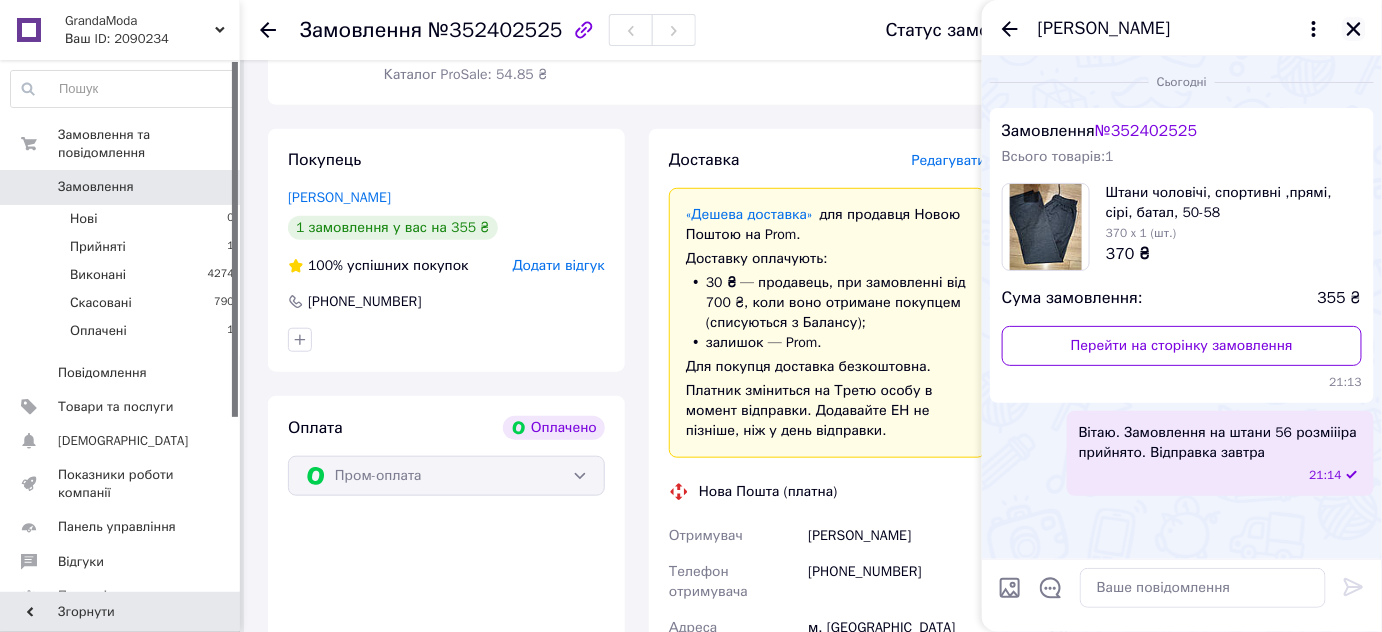 click 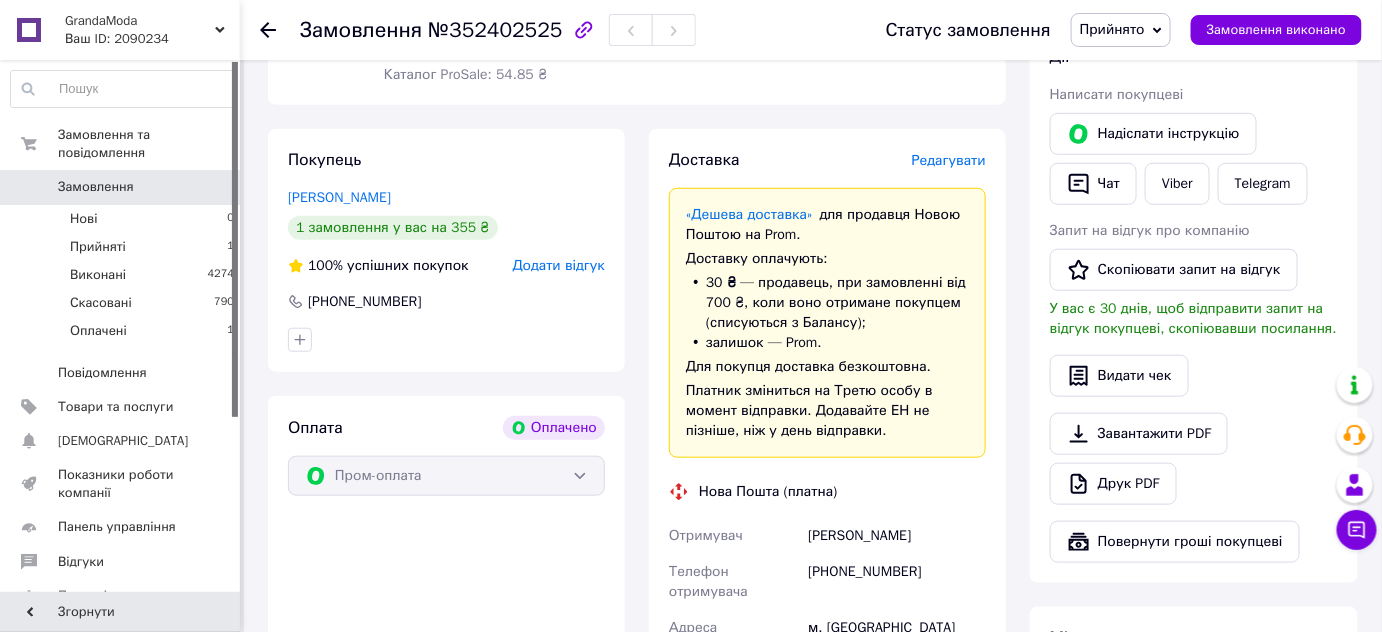 click on "Редагувати" at bounding box center [949, 160] 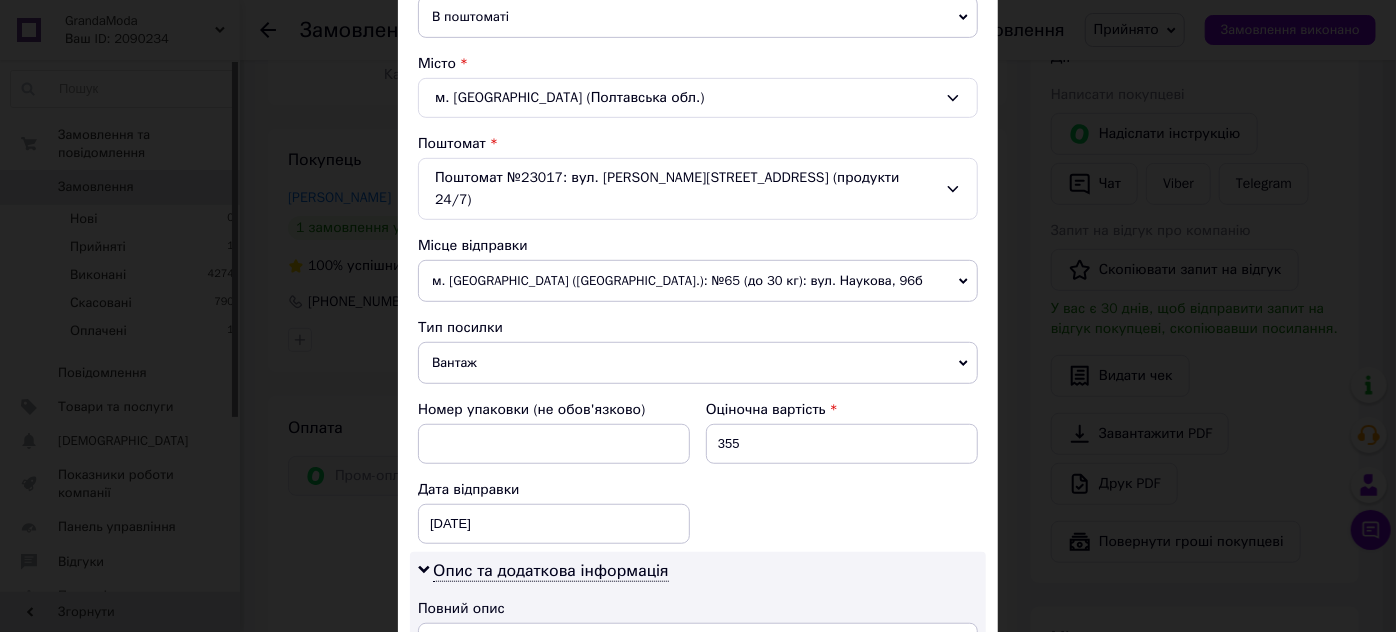 scroll, scrollTop: 545, scrollLeft: 0, axis: vertical 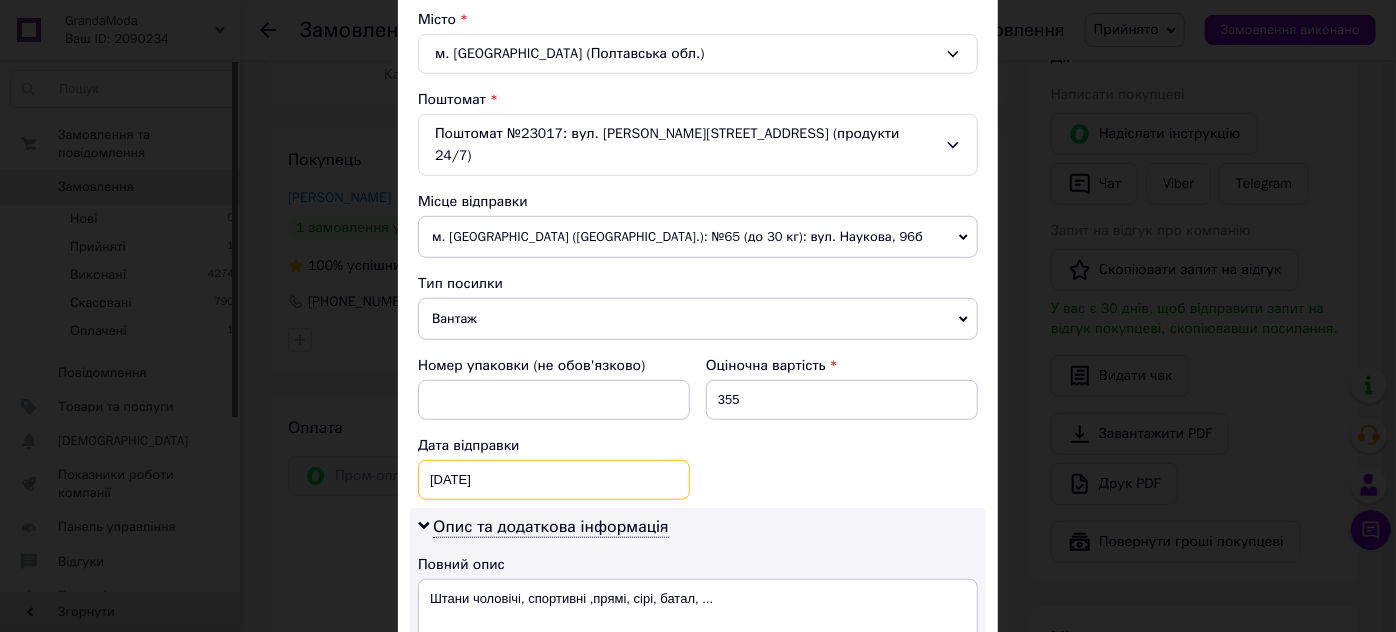 click on "12.07.2025 < 2025 > < Июль > Пн Вт Ср Чт Пт Сб Вс 30 1 2 3 4 5 6 7 8 9 10 11 12 13 14 15 16 17 18 19 20 21 22 23 24 25 26 27 28 29 30 31 1 2 3 4 5 6 7 8 9 10" at bounding box center (554, 480) 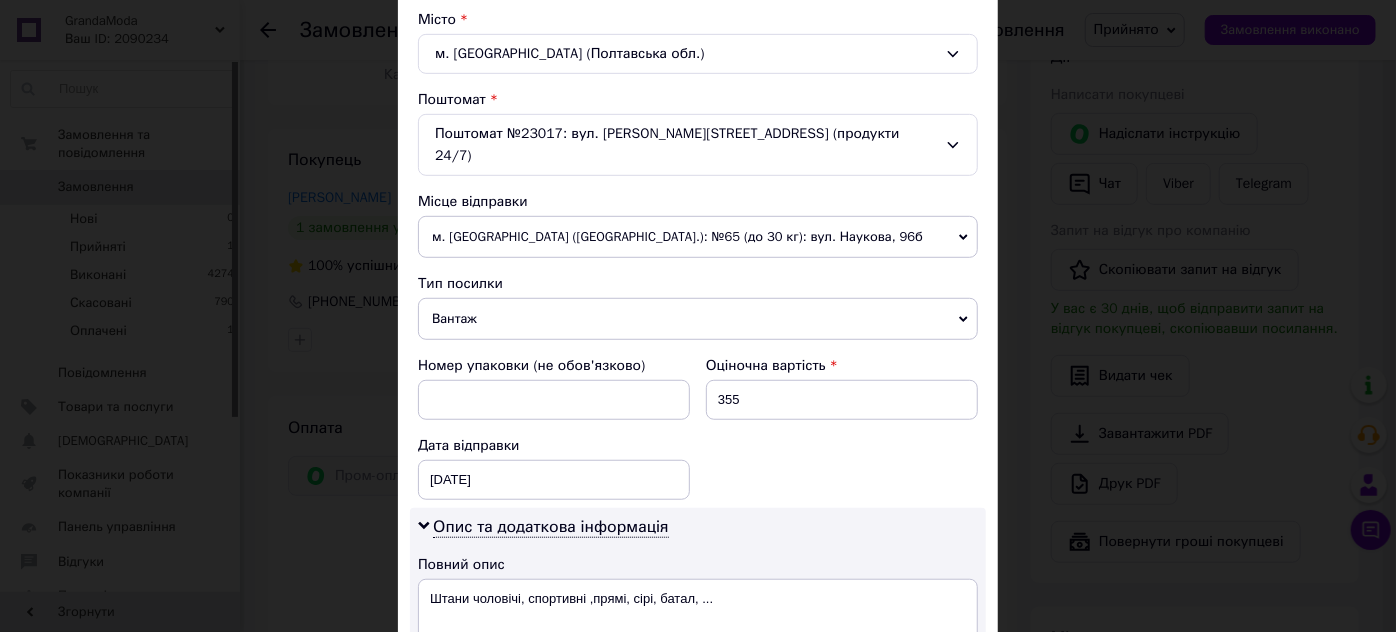 click at bounding box center (0, 0) 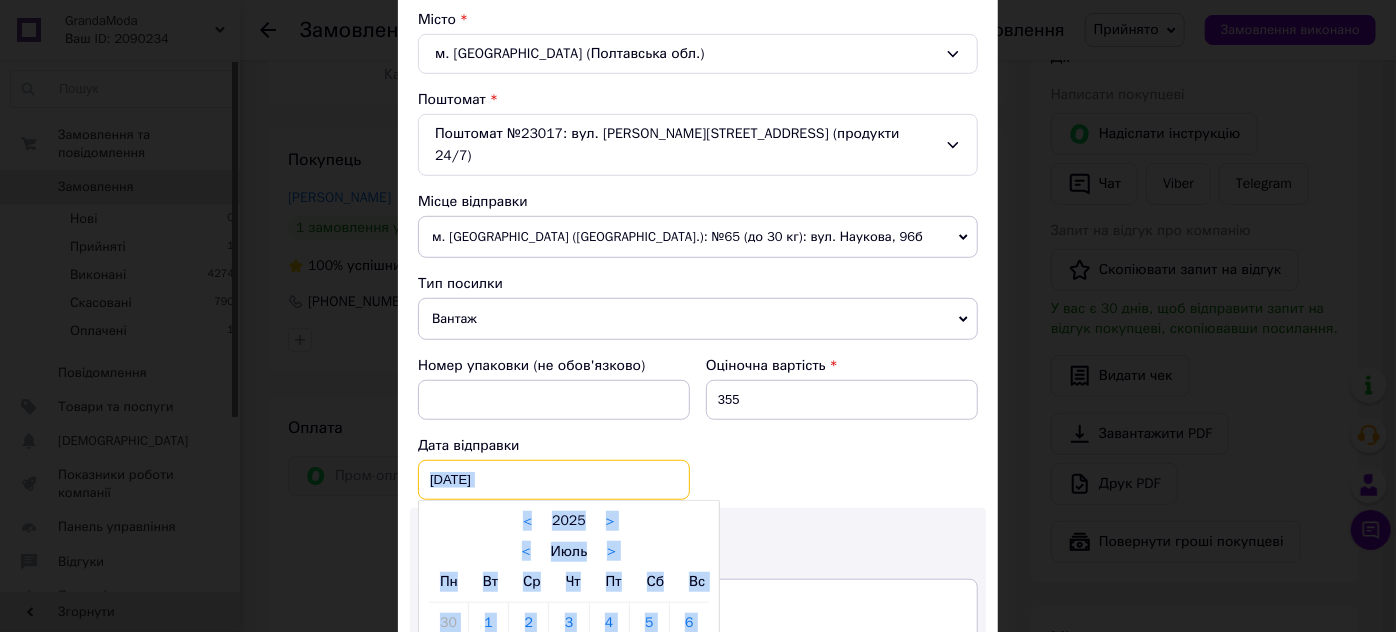 click on "12.07.2025 < 2025 > < Июль > Пн Вт Ср Чт Пт Сб Вс 30 1 2 3 4 5 6 7 8 9 10 11 12 13 14 15 16 17 18 19 20 21 22 23 24 25 26 27 28 29 30 31 1 2 3 4 5 6 7 8 9 10" at bounding box center (554, 480) 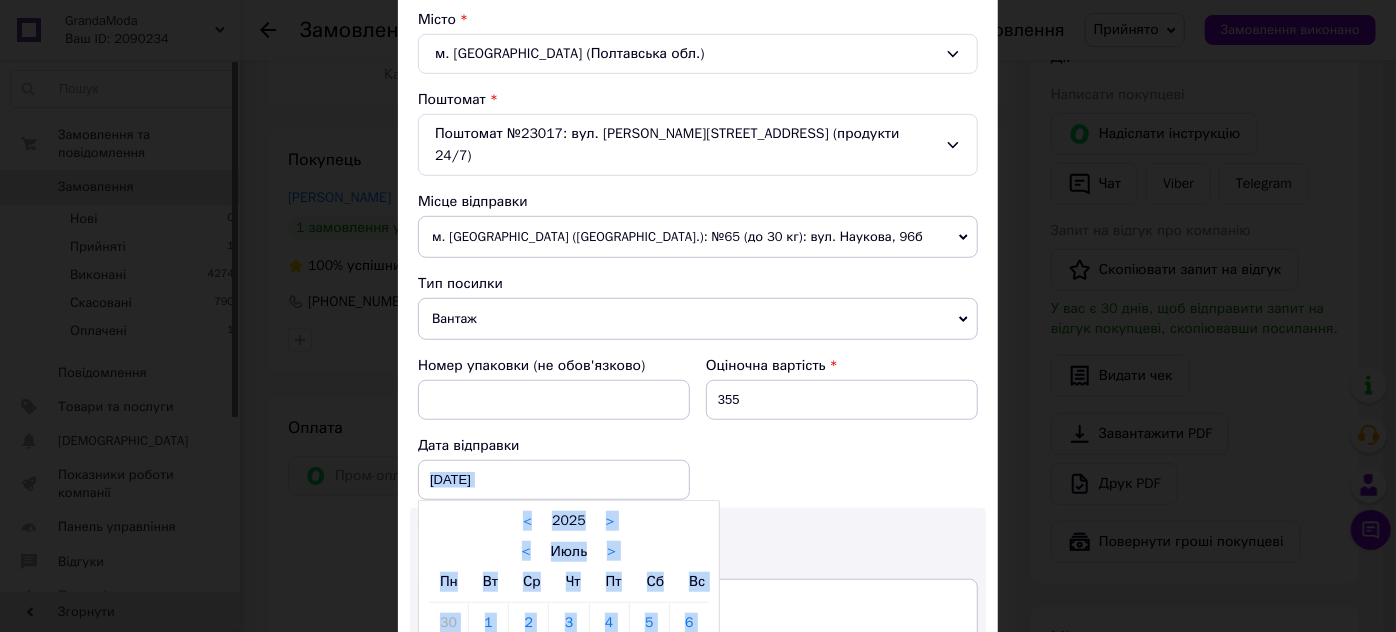 click at bounding box center (698, 316) 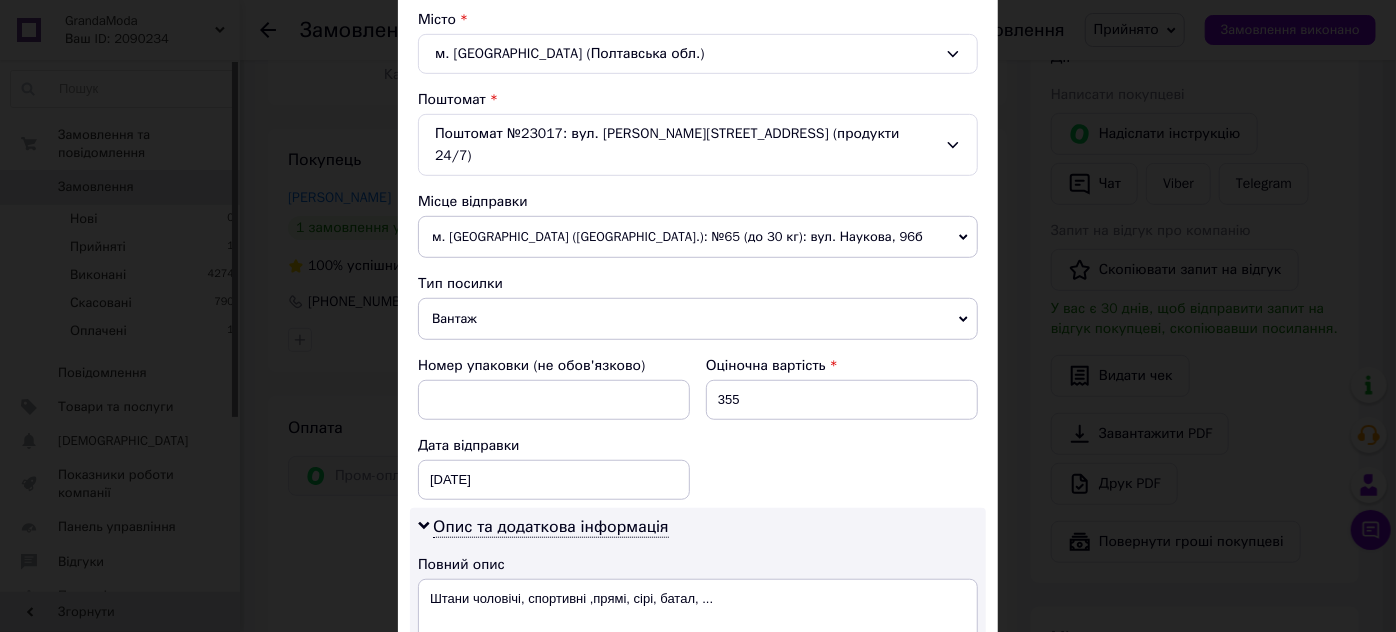 click on "Номер упаковки (не обов'язково) Оціночна вартість 355 Дата відправки 12.07.2025 < 2025 > < Июль > Пн Вт Ср Чт Пт Сб Вс 30 1 2 3 4 5 6 7 8 9 10 11 12 13 14 15 16 17 18 19 20 21 22 23 24 25 26 27 28 29 30 31 1 2 3 4 5 6 7 8 9 10" at bounding box center [698, 428] 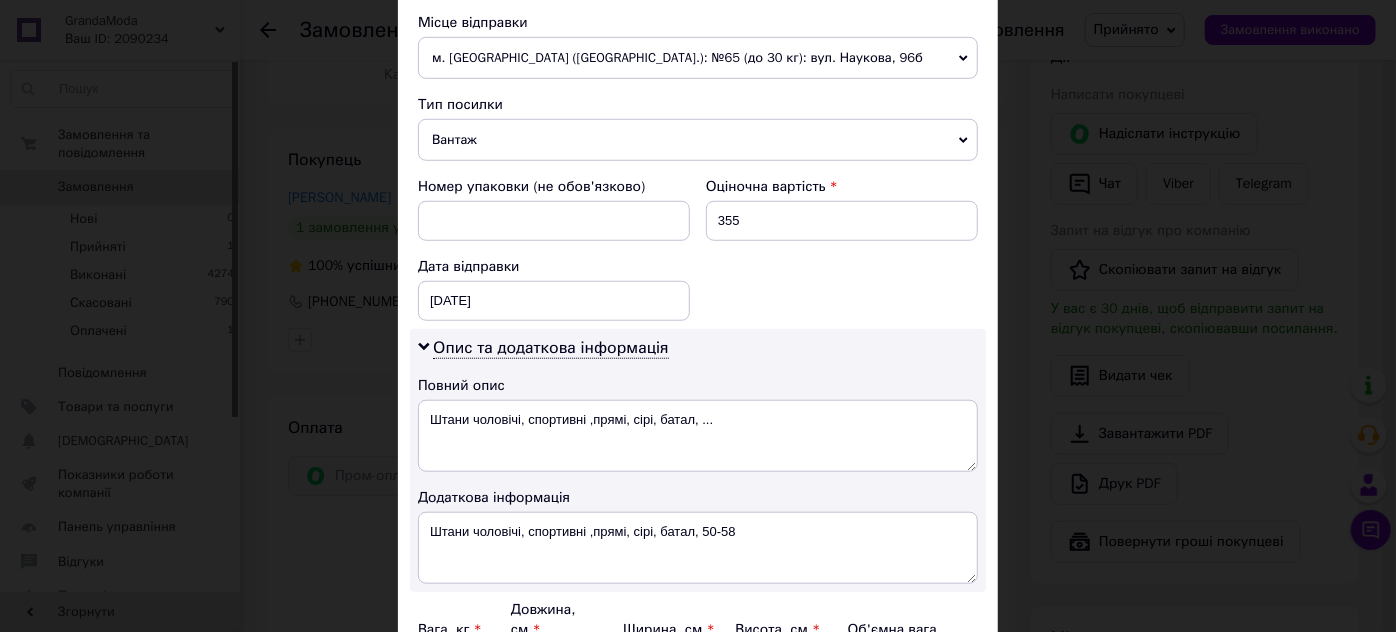 scroll, scrollTop: 727, scrollLeft: 0, axis: vertical 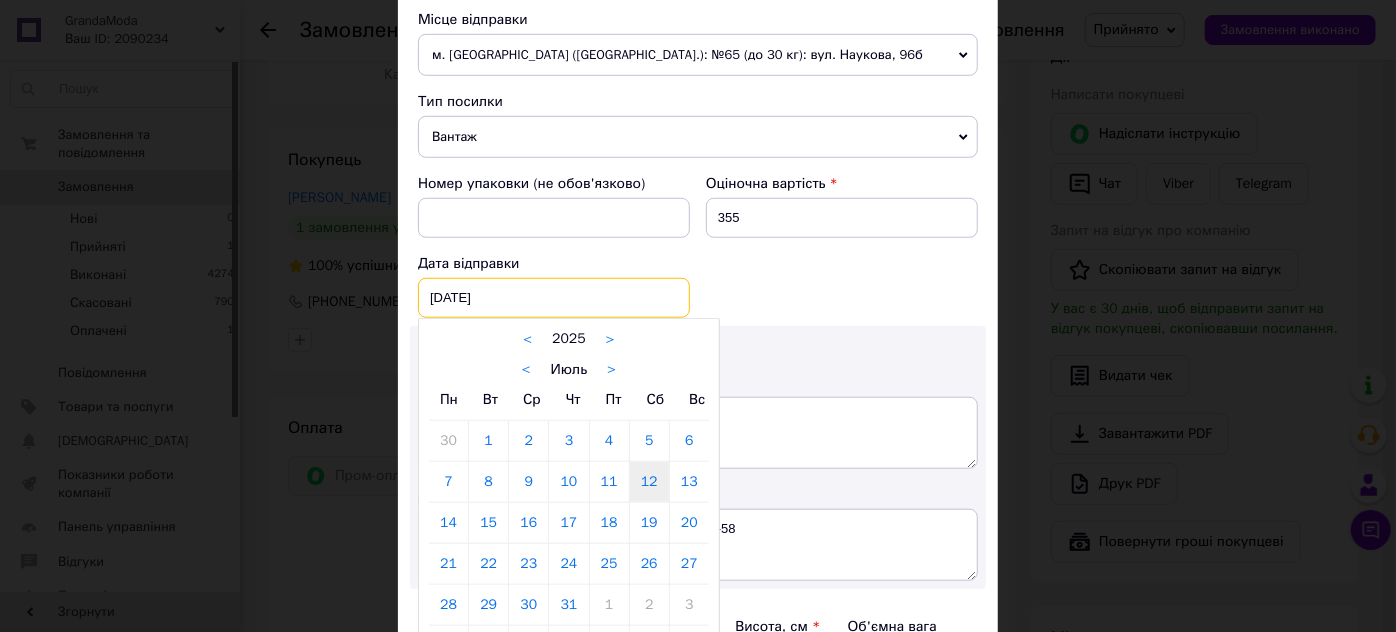 click on "12.07.2025 < 2025 > < Июль > Пн Вт Ср Чт Пт Сб Вс 30 1 2 3 4 5 6 7 8 9 10 11 12 13 14 15 16 17 18 19 20 21 22 23 24 25 26 27 28 29 30 31 1 2 3 4 5 6 7 8 9 10" at bounding box center (554, 298) 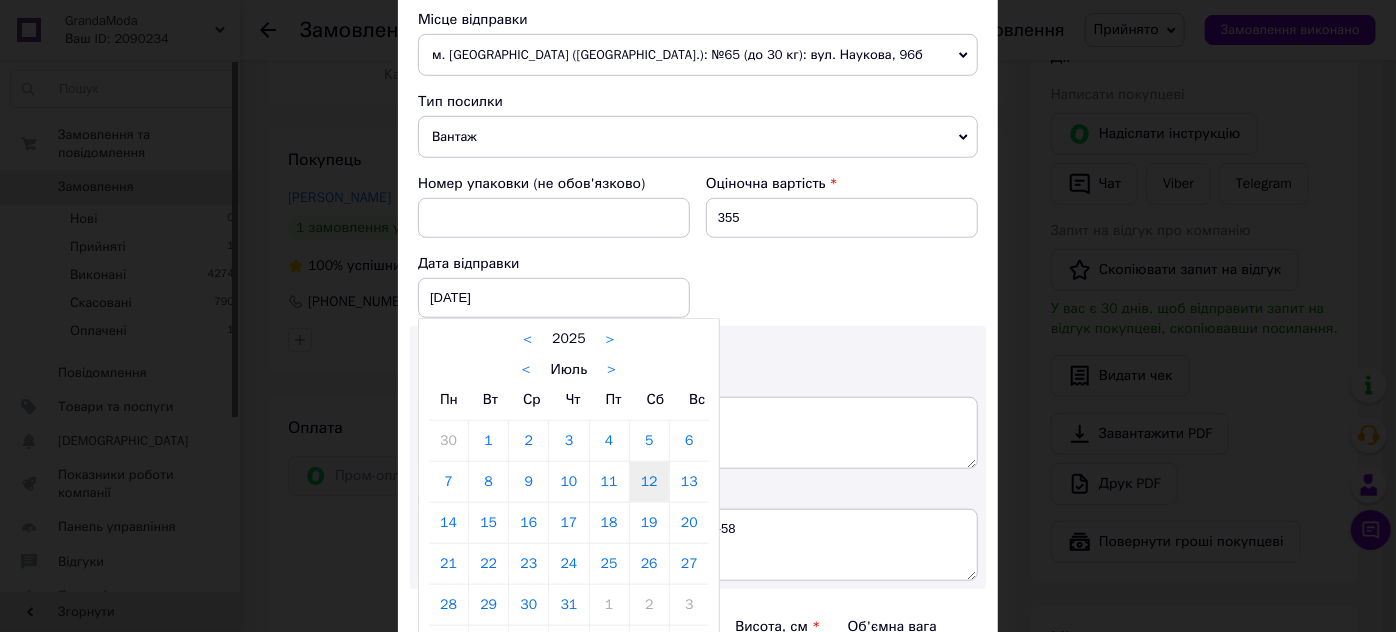click at bounding box center [698, 316] 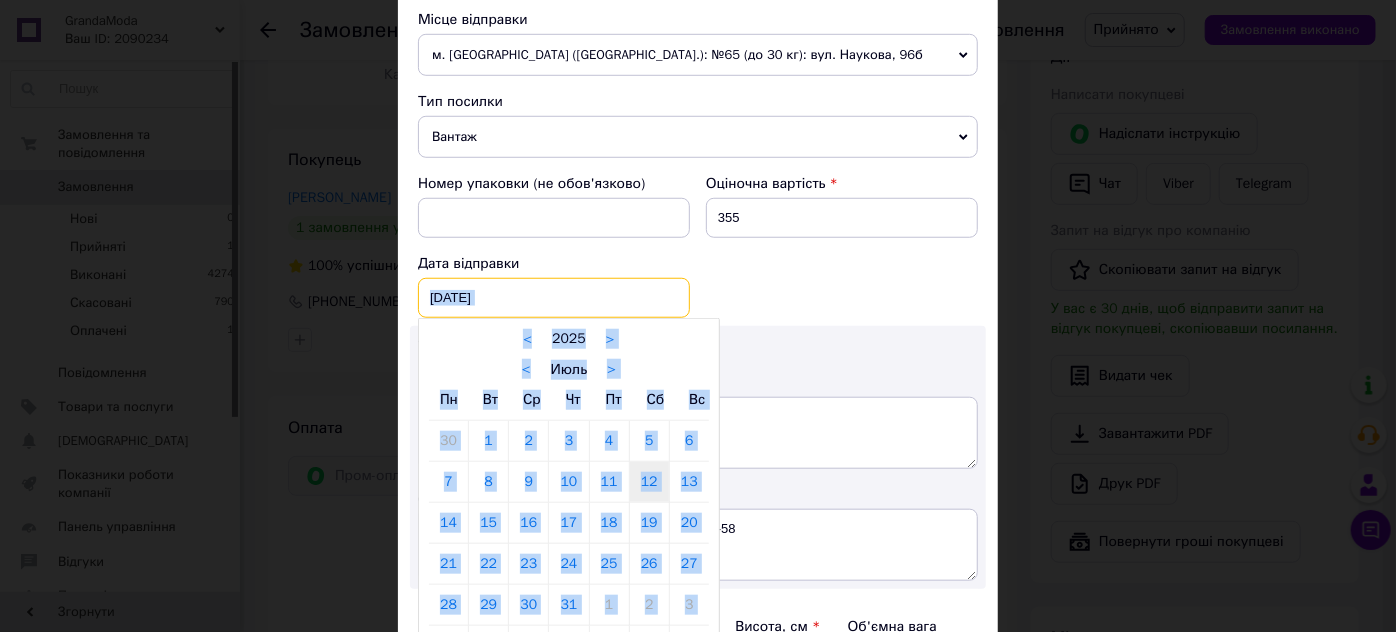 click on "12.07.2025 < 2025 > < Июль > Пн Вт Ср Чт Пт Сб Вс 30 1 2 3 4 5 6 7 8 9 10 11 12 13 14 15 16 17 18 19 20 21 22 23 24 25 26 27 28 29 30 31 1 2 3 4 5 6 7 8 9 10" at bounding box center [554, 298] 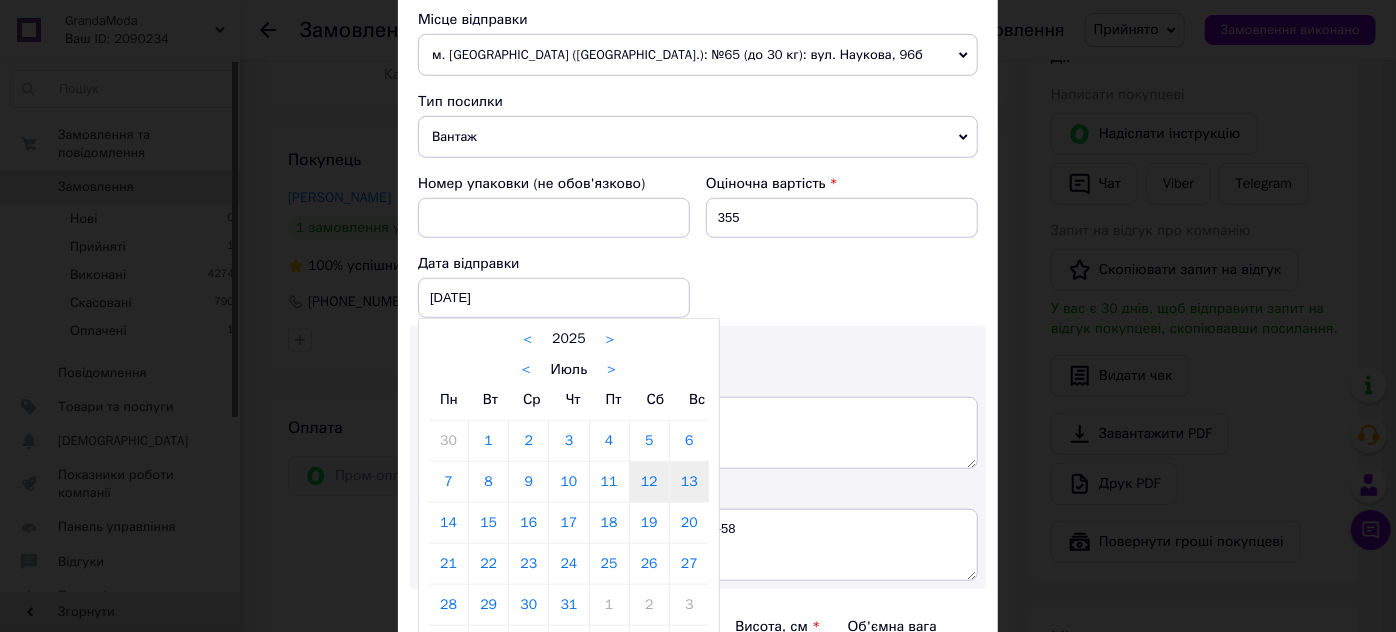 click on "13" at bounding box center [689, 482] 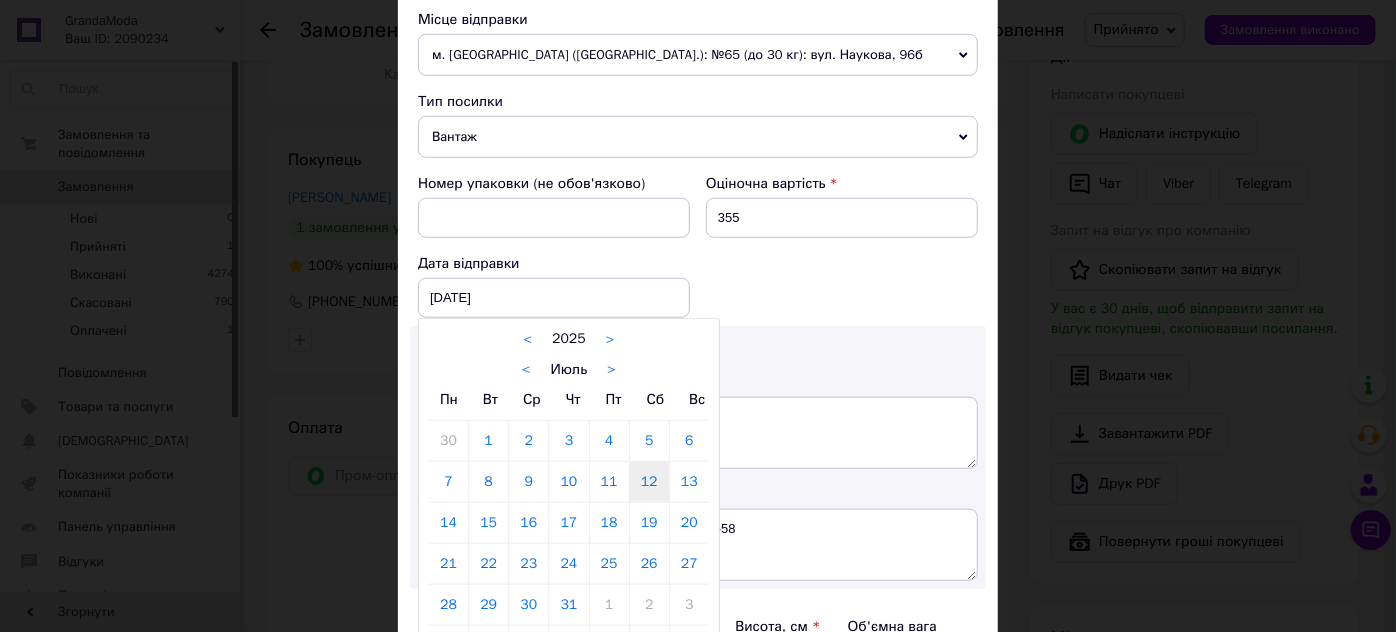 type on "13.07.2025" 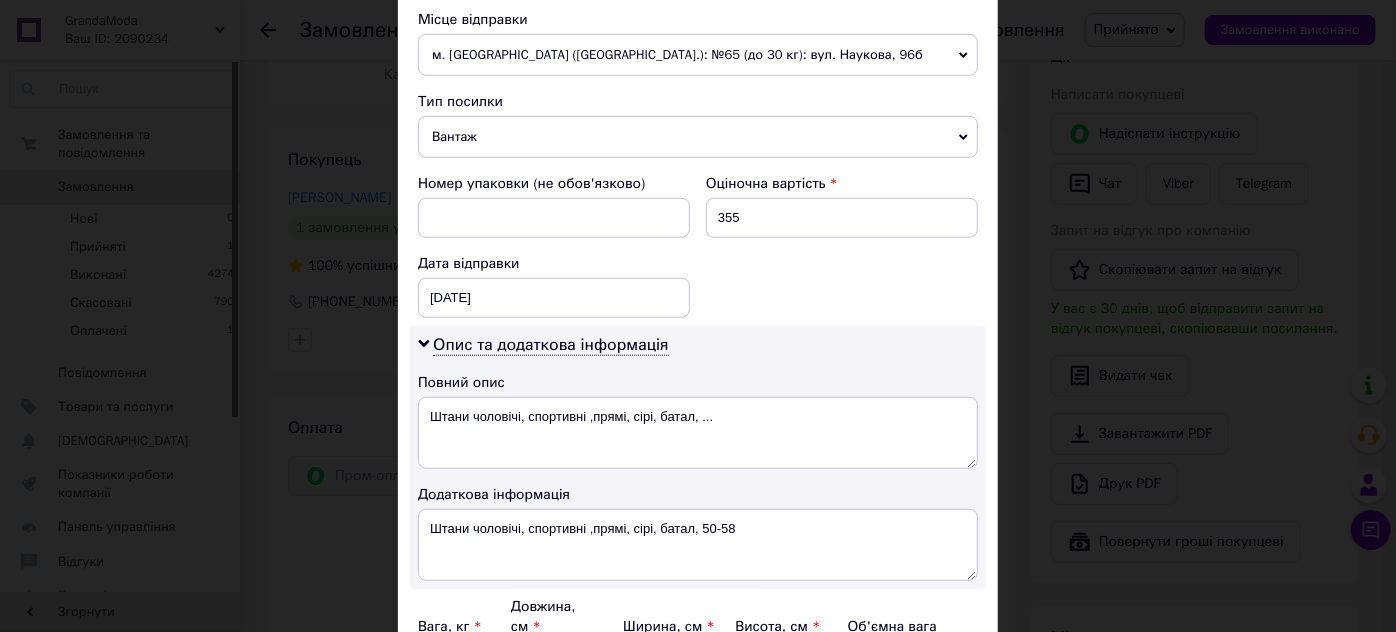 click on "Додаткова інформація" at bounding box center [698, 495] 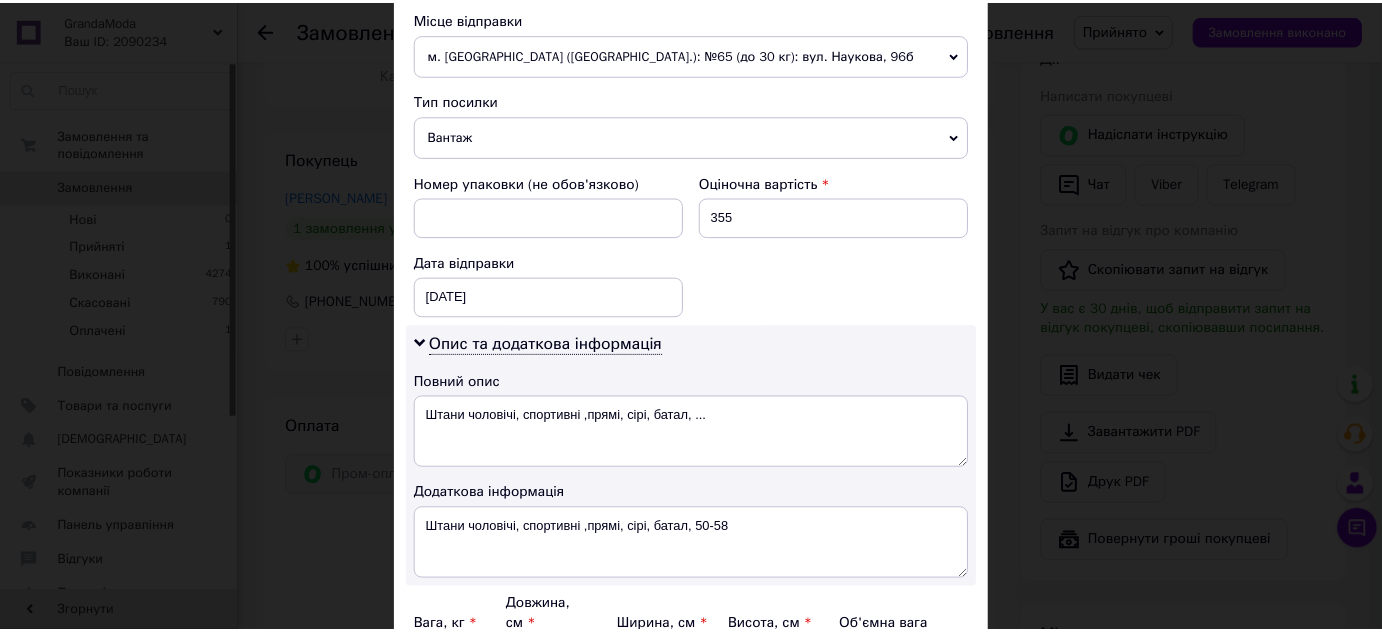 scroll, scrollTop: 818, scrollLeft: 0, axis: vertical 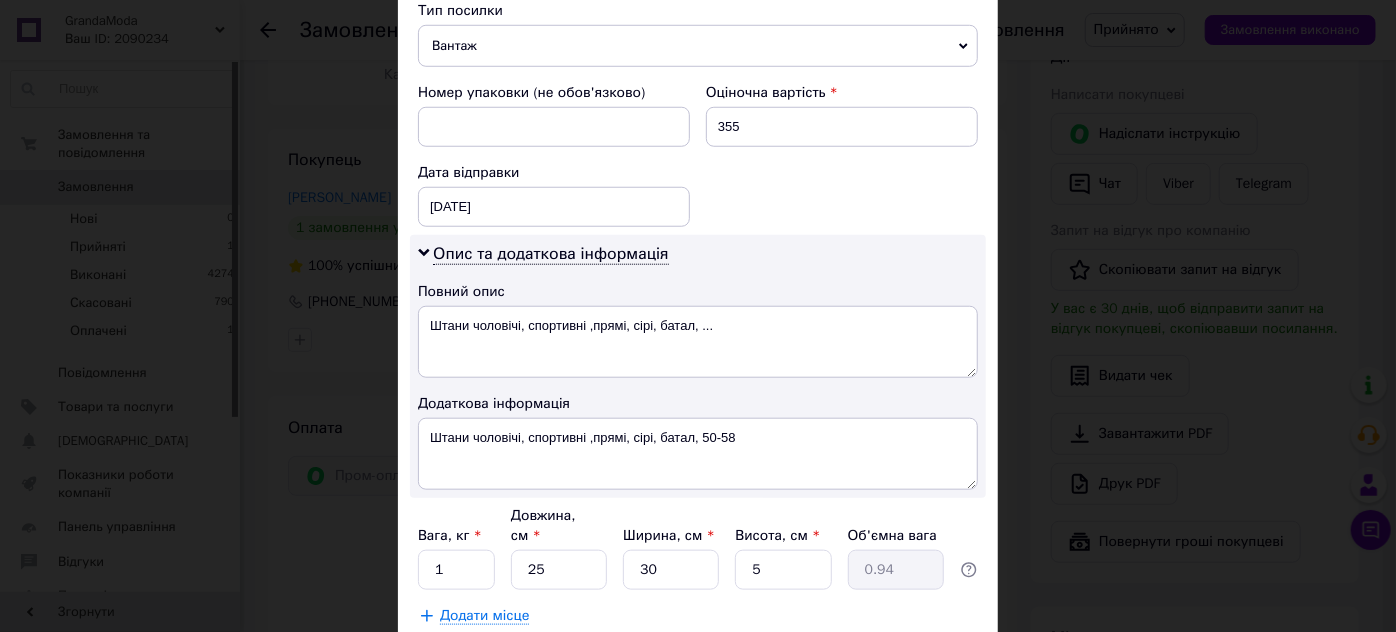 click on "Зберегти" at bounding box center (929, 666) 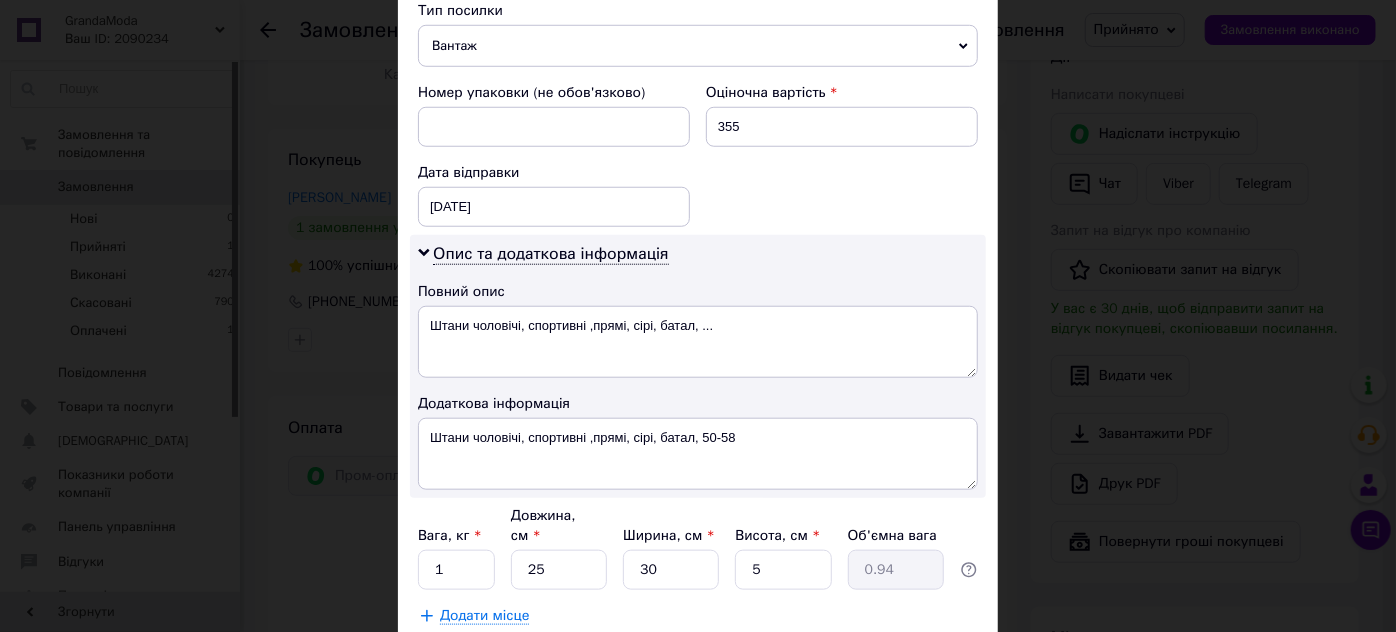 click on "Зберегти" at bounding box center [929, 666] 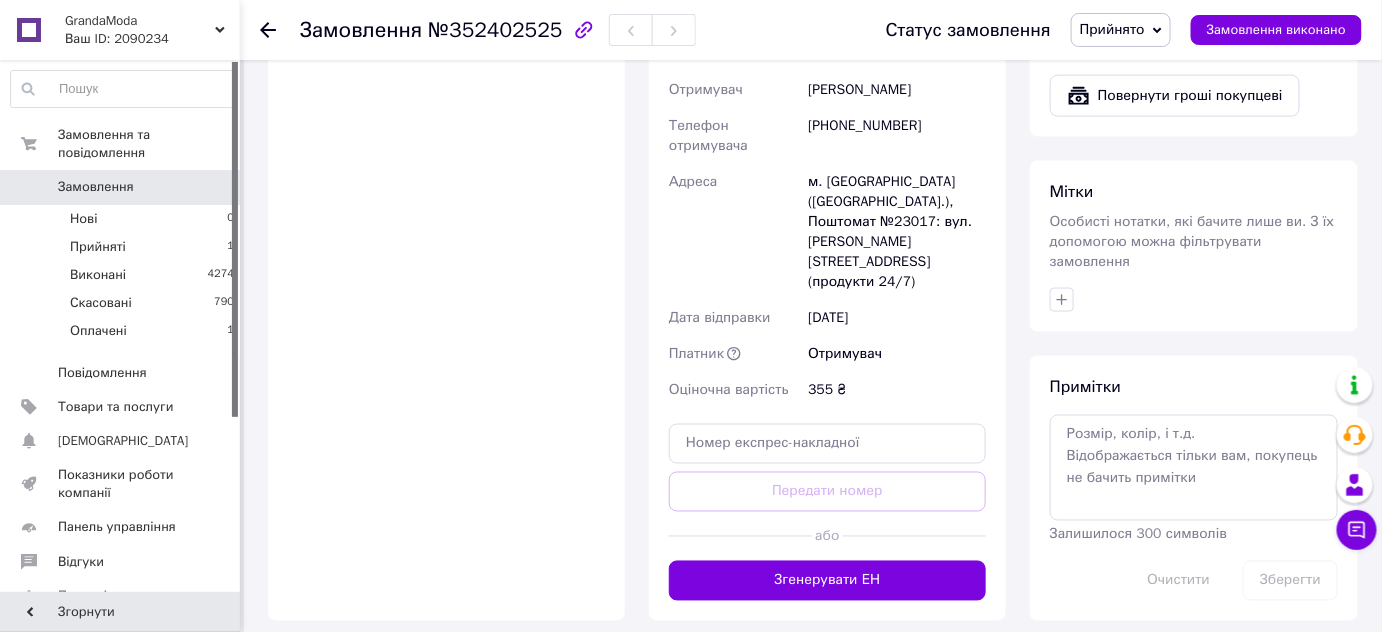 scroll, scrollTop: 853, scrollLeft: 0, axis: vertical 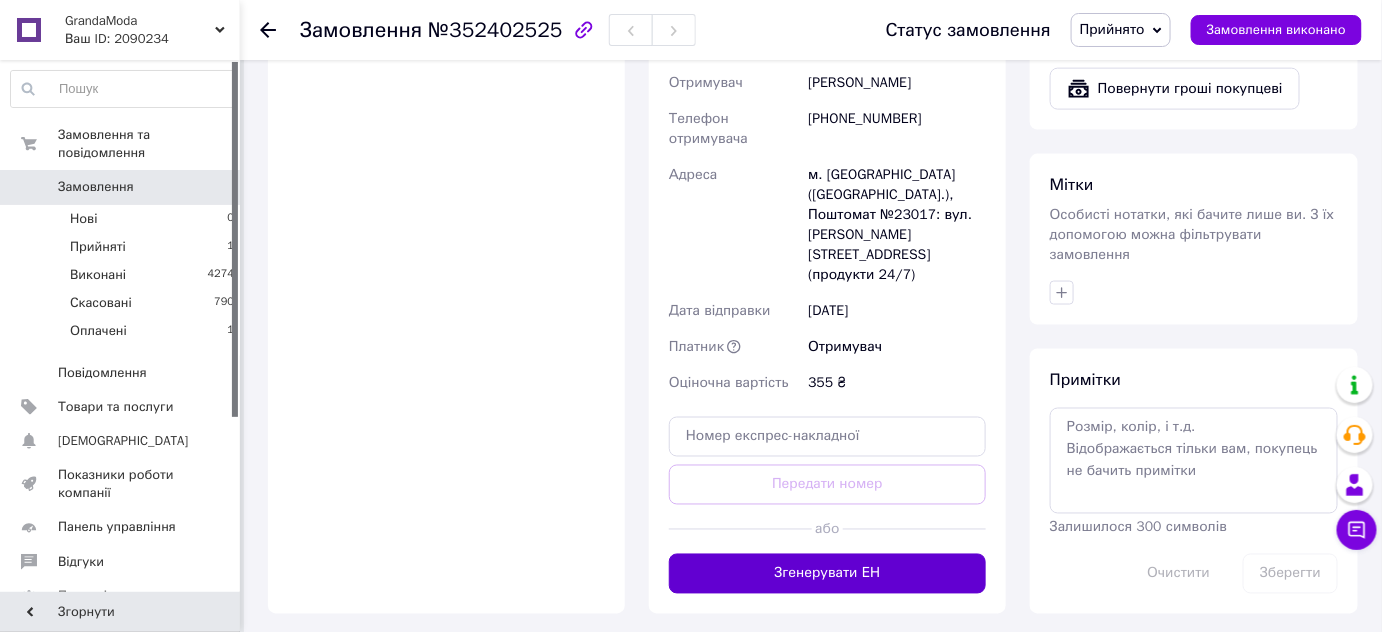 click on "Згенерувати ЕН" at bounding box center [827, 574] 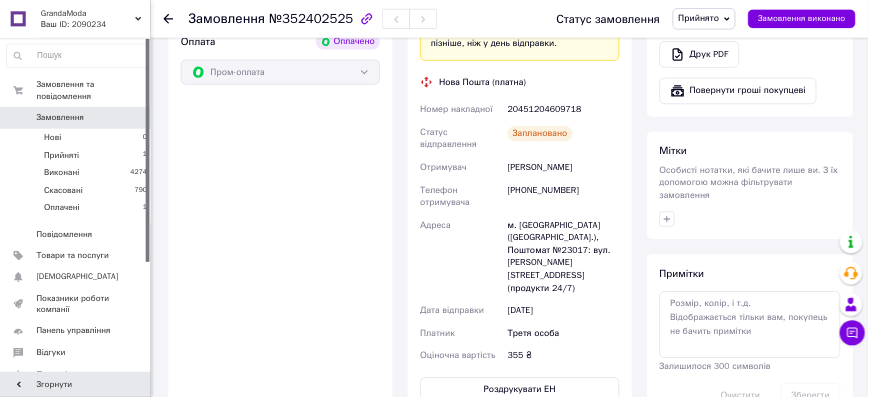scroll, scrollTop: 672, scrollLeft: 0, axis: vertical 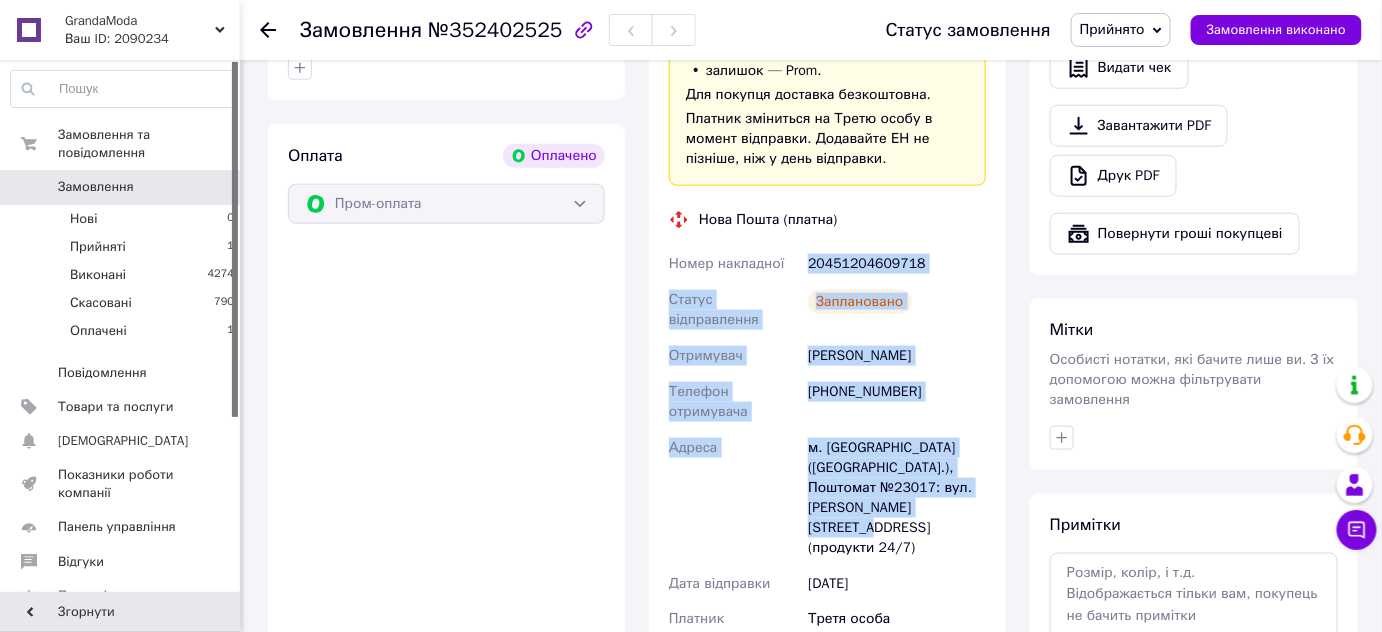 drag, startPoint x: 804, startPoint y: 260, endPoint x: 927, endPoint y: 506, distance: 275.03635 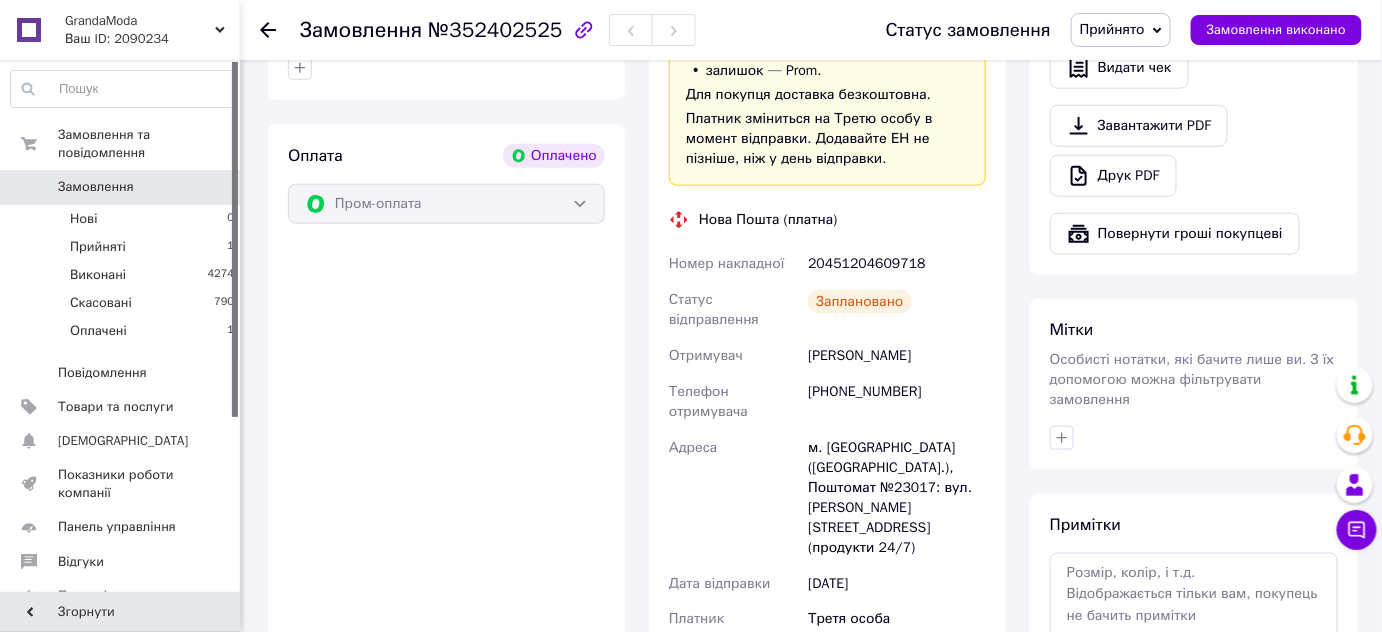 click on "Оплата Оплачено Пром-оплата" at bounding box center [446, 437] 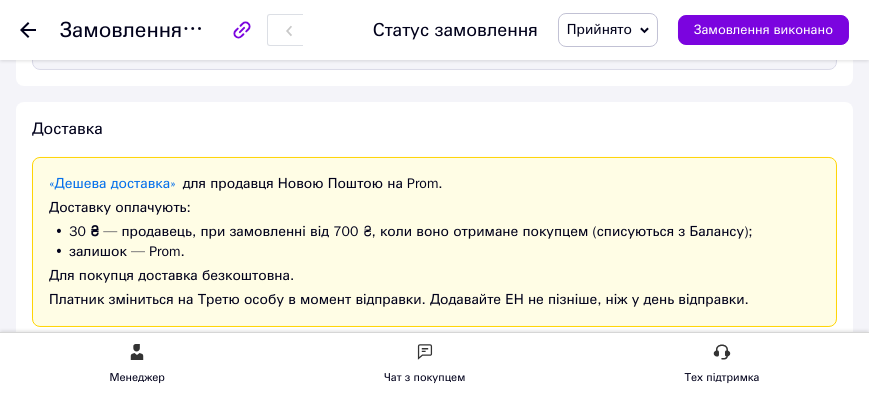 scroll, scrollTop: 843, scrollLeft: 0, axis: vertical 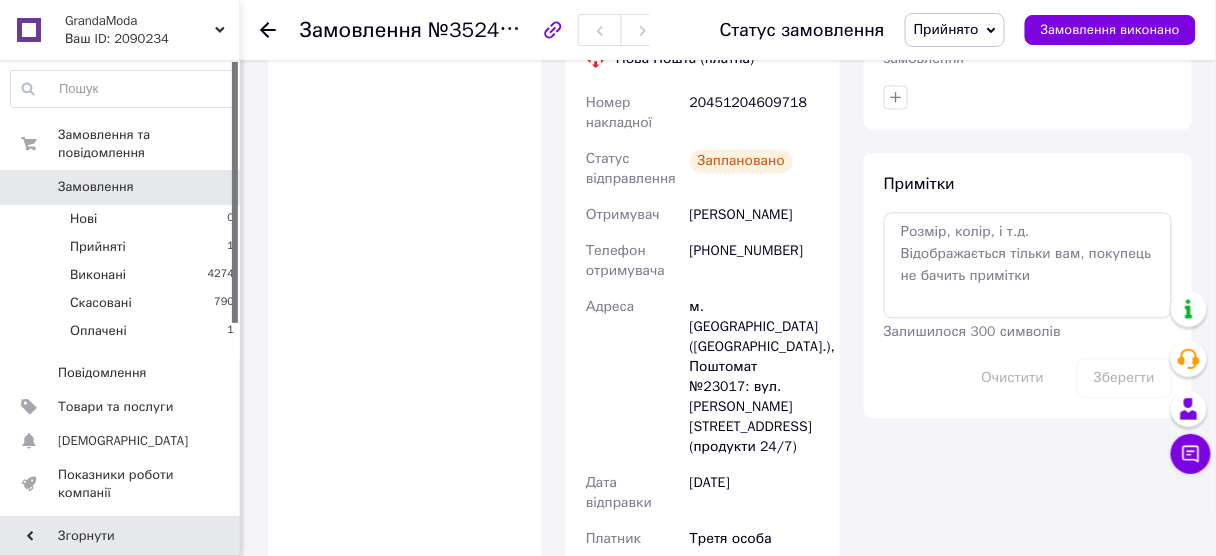 drag, startPoint x: 1216, startPoint y: 271, endPoint x: 1221, endPoint y: 105, distance: 166.07529 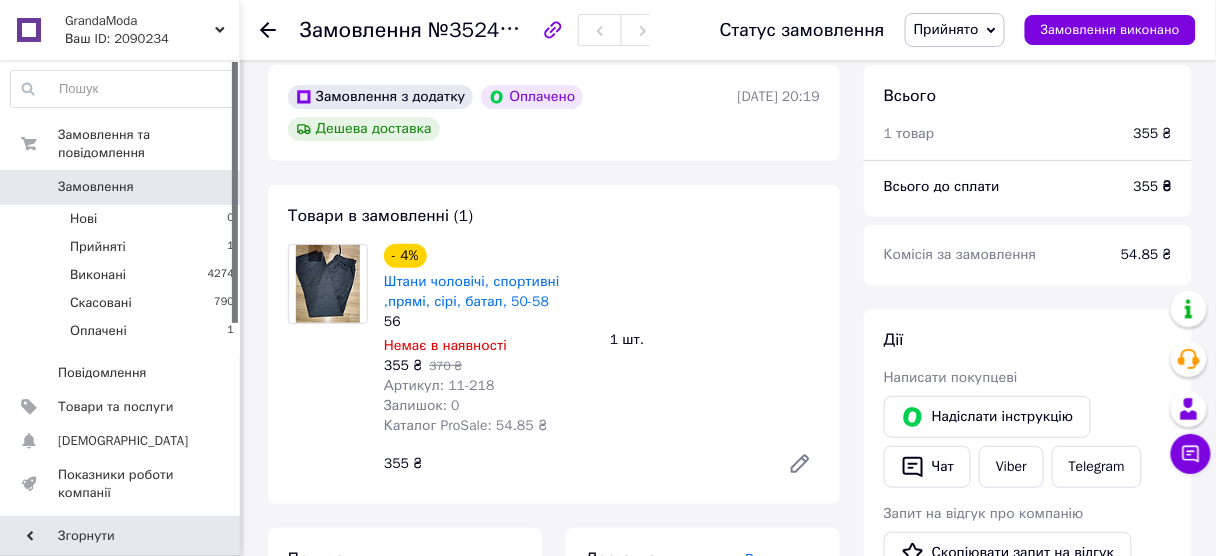 scroll, scrollTop: 59, scrollLeft: 0, axis: vertical 